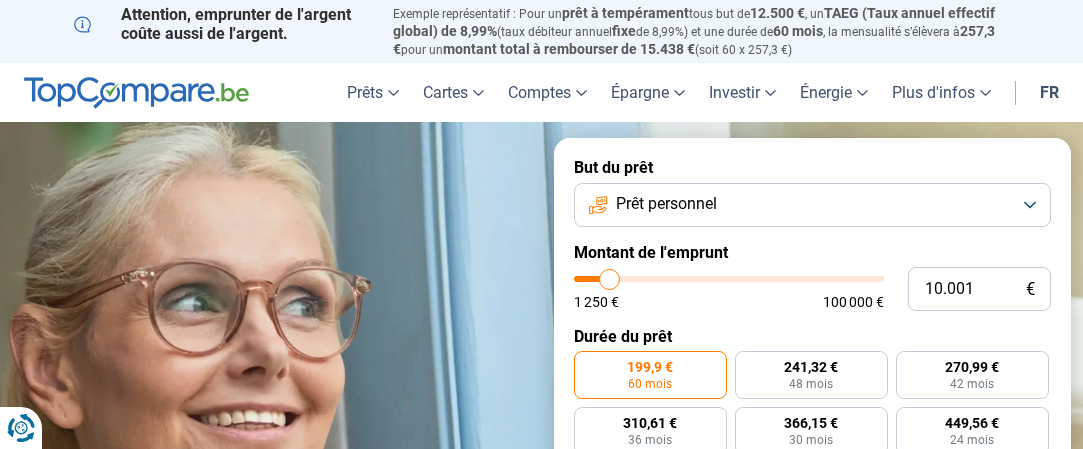 scroll, scrollTop: 0, scrollLeft: 0, axis: both 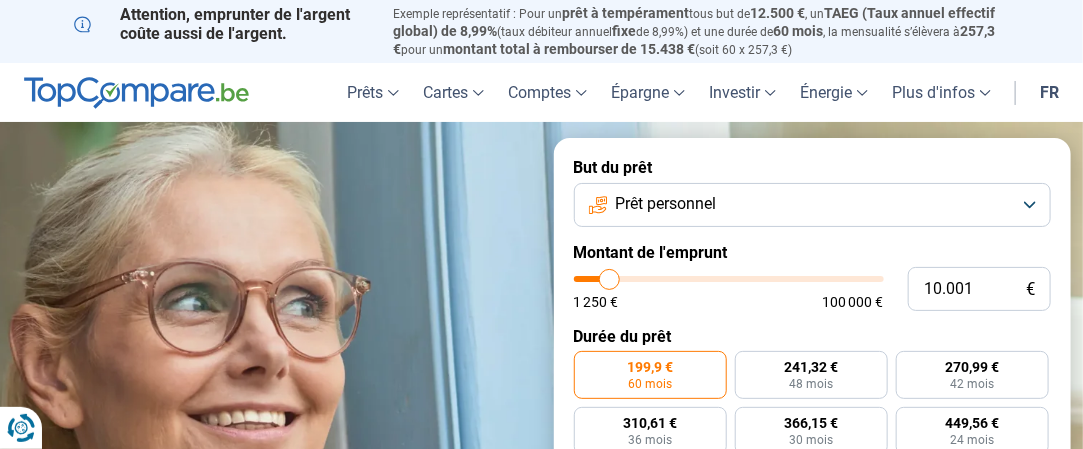type on "14.500" 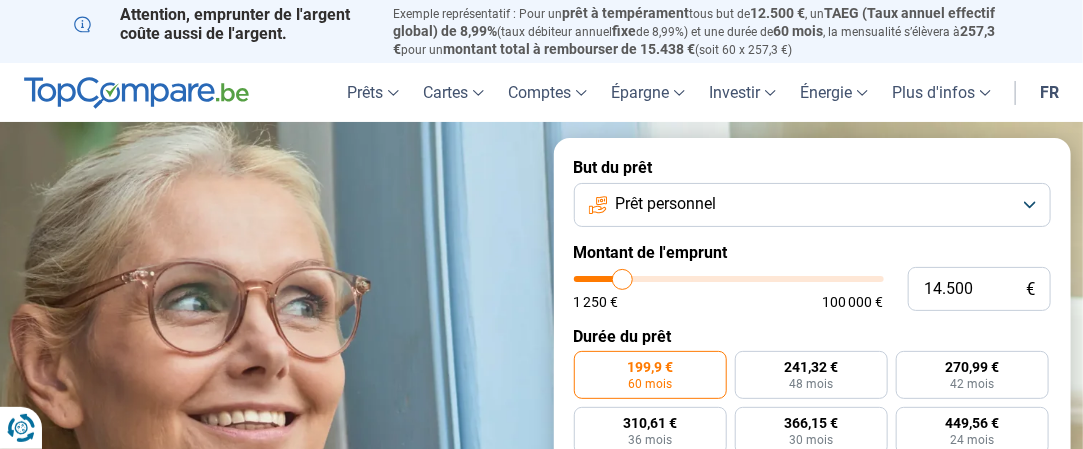type on "16.750" 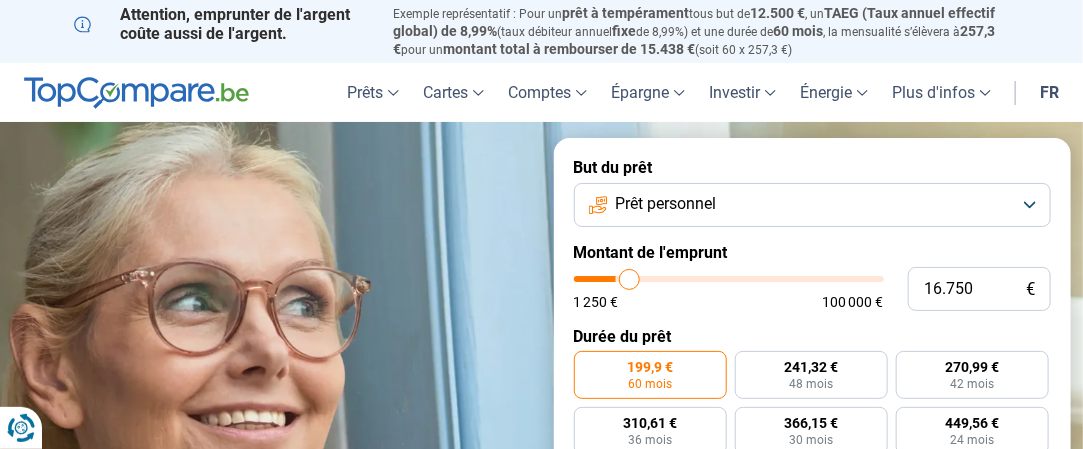 type on "19.500" 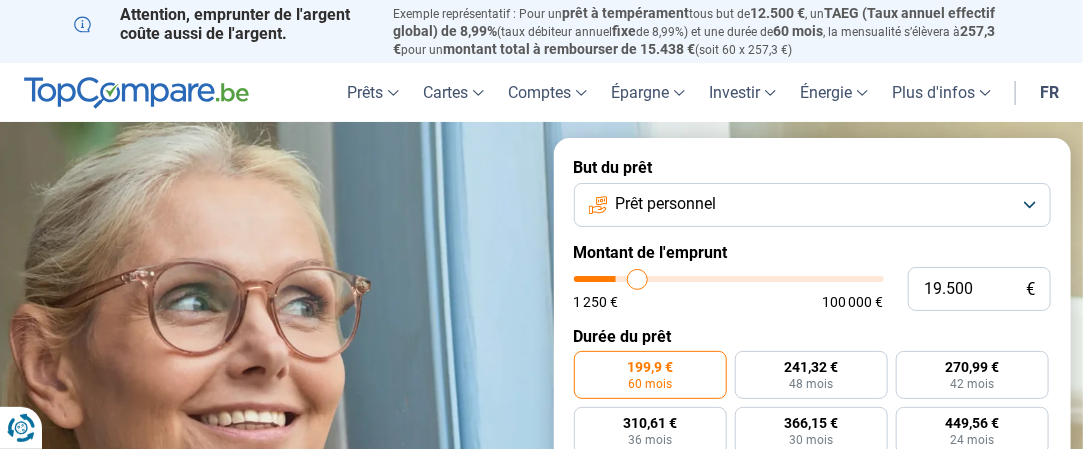 type on "21.250" 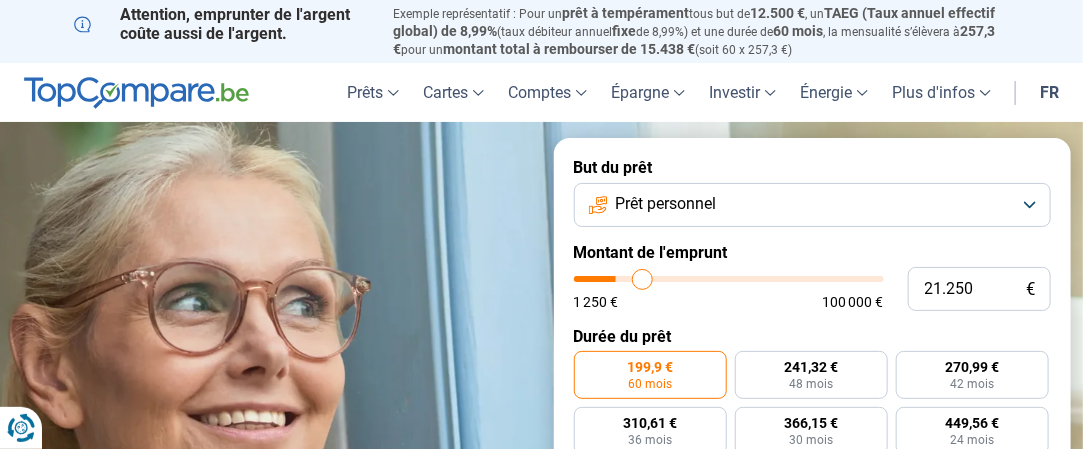 type on "22.500" 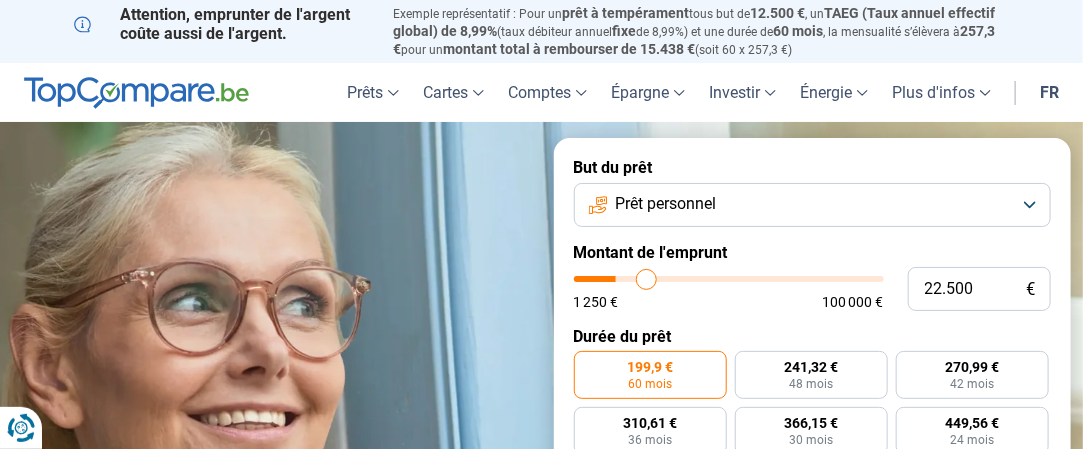 type on "23.250" 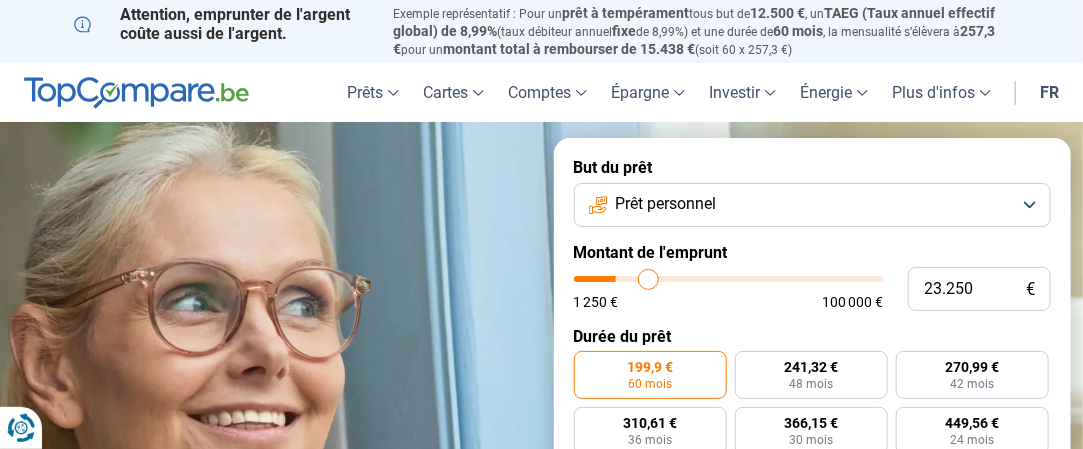 type on "24.750" 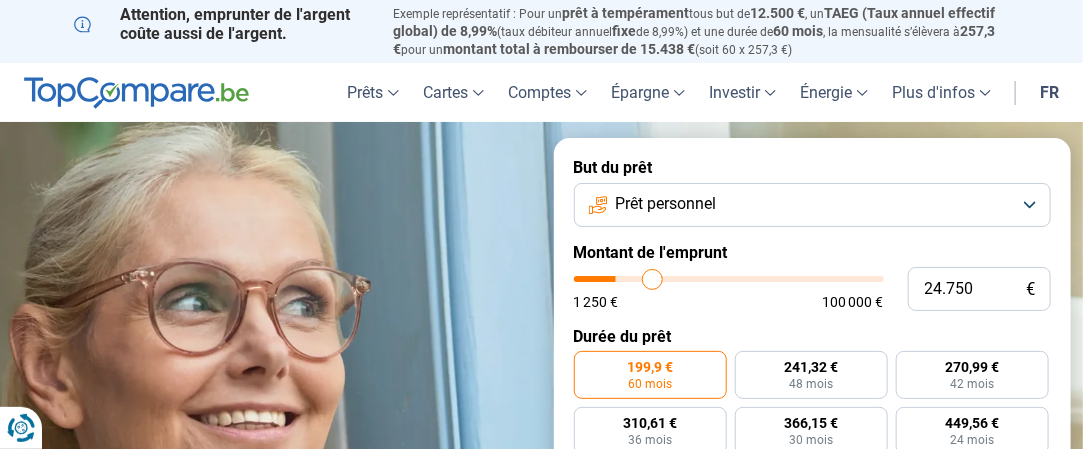 type on "26.250" 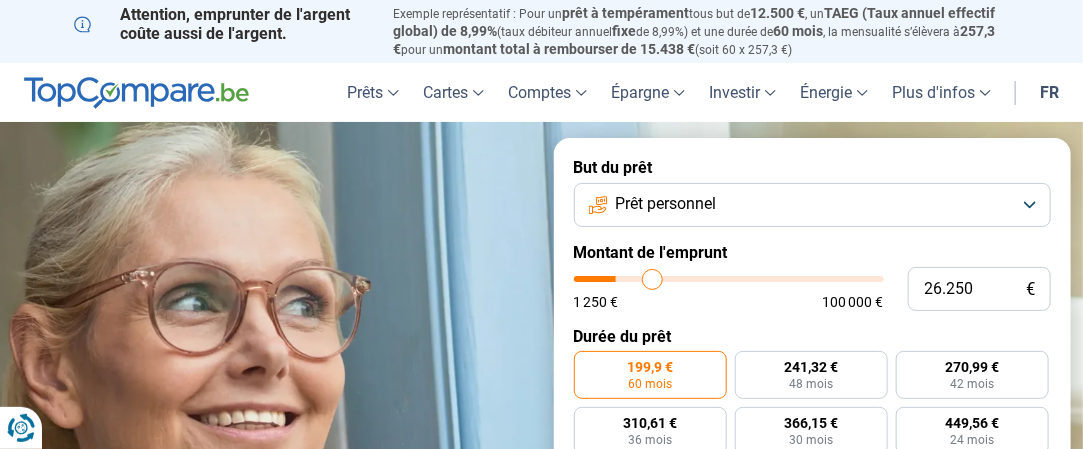 type on "26250" 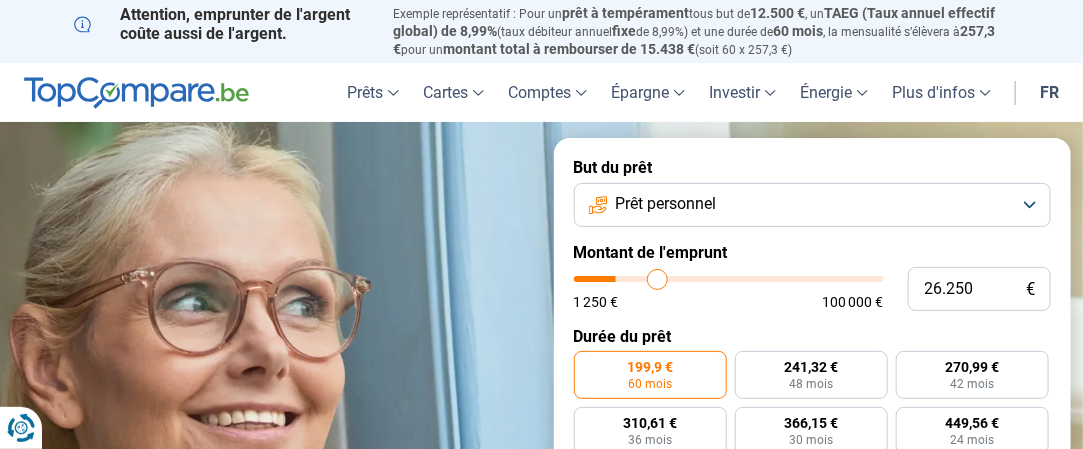 type on "28.250" 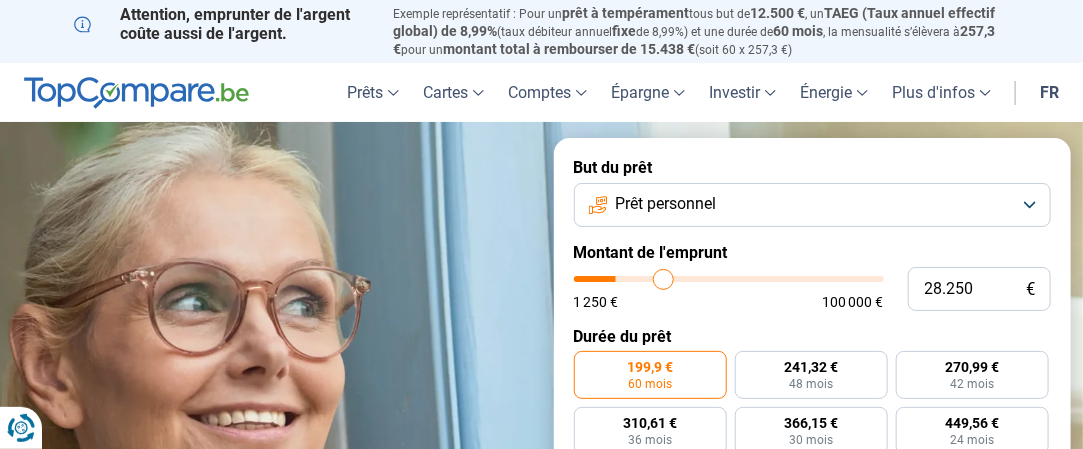 type on "30.000" 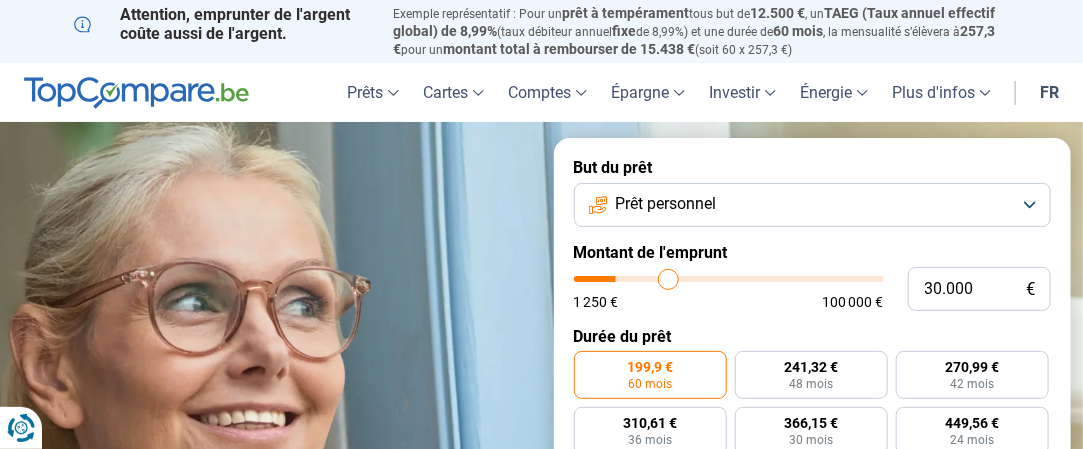 type on "33.250" 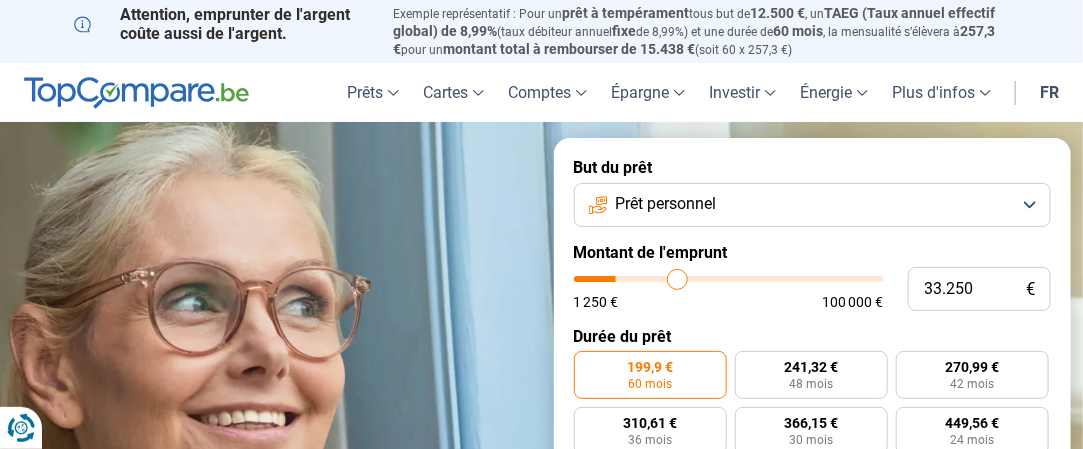 type on "35.250" 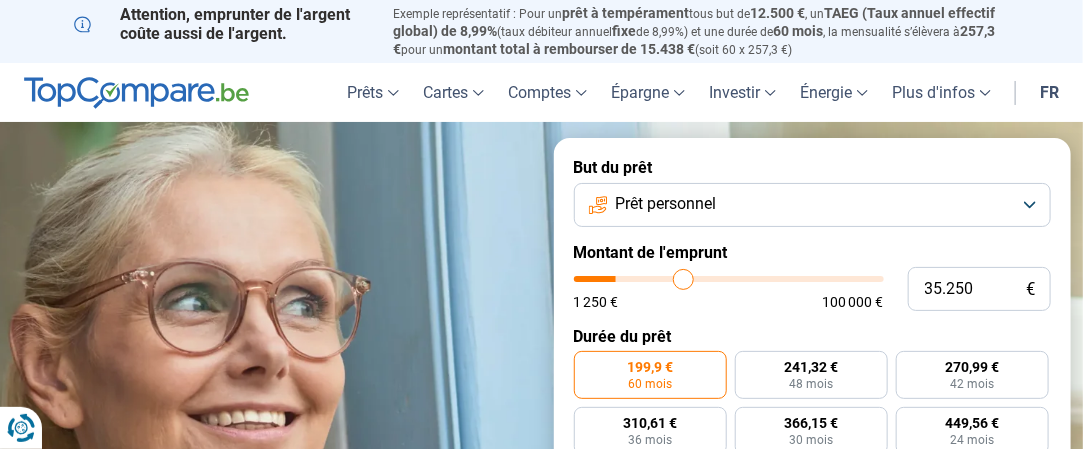 type on "36.750" 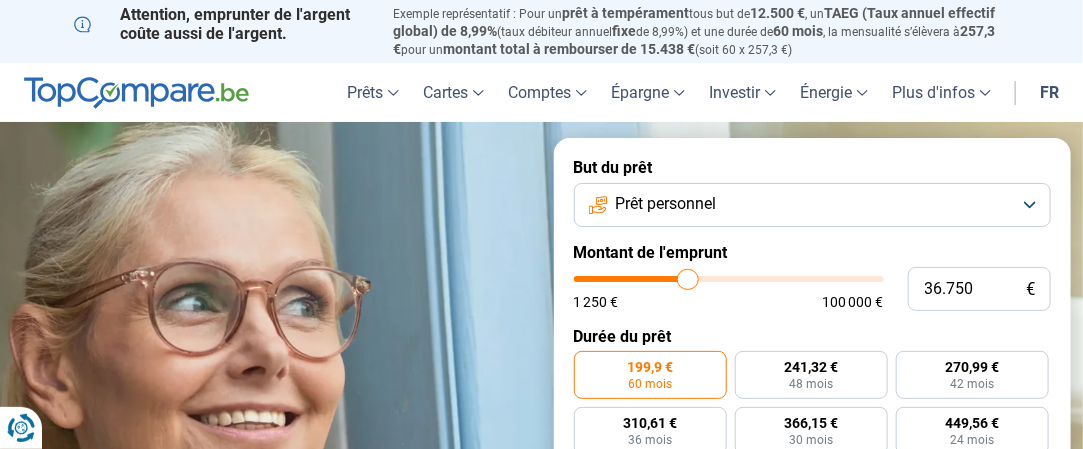 type on "37.250" 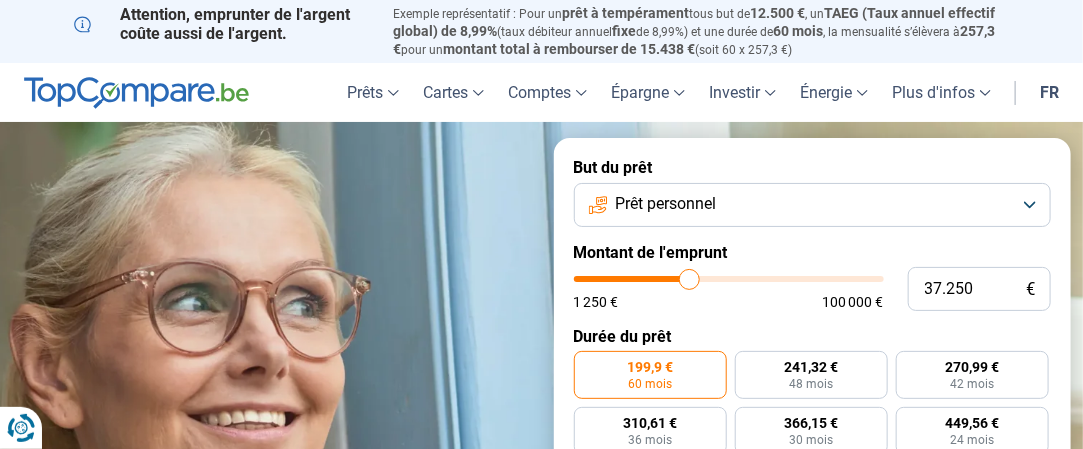 type on "37.500" 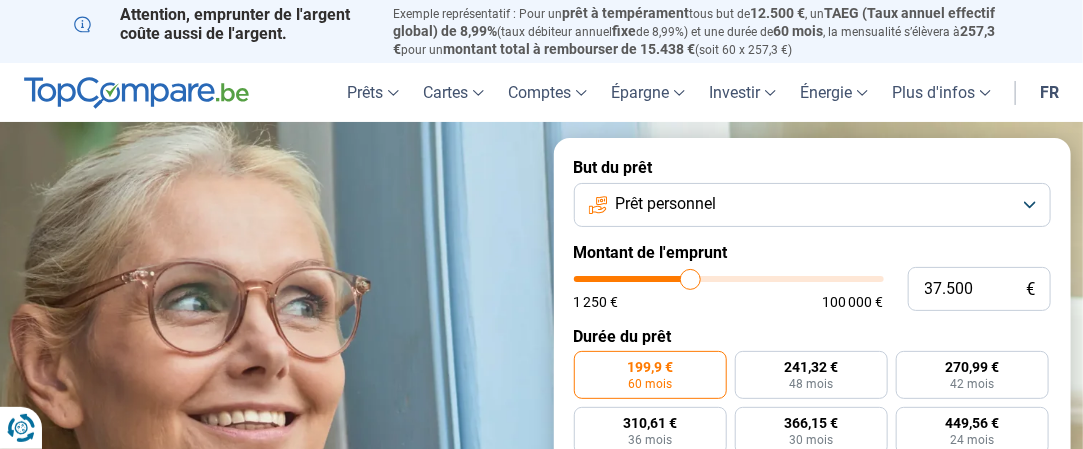 type on "39.000" 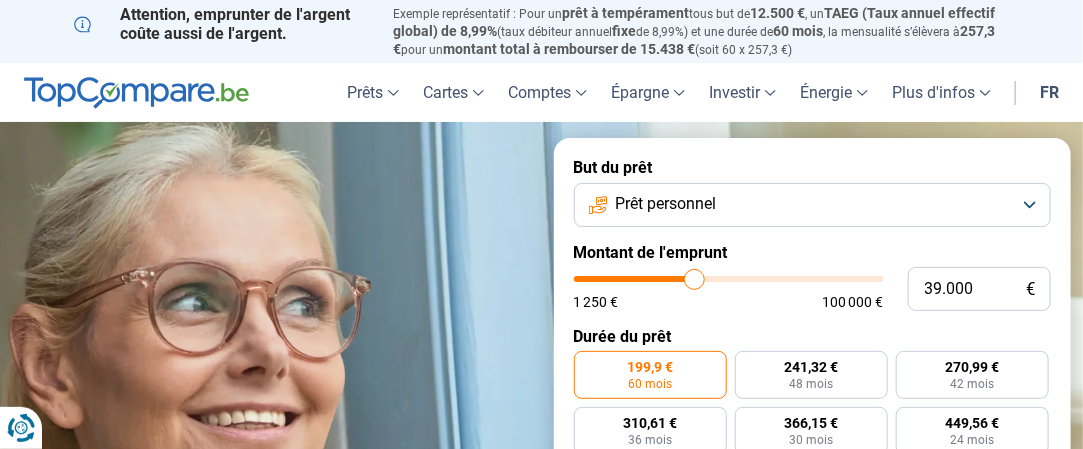 type on "40.500" 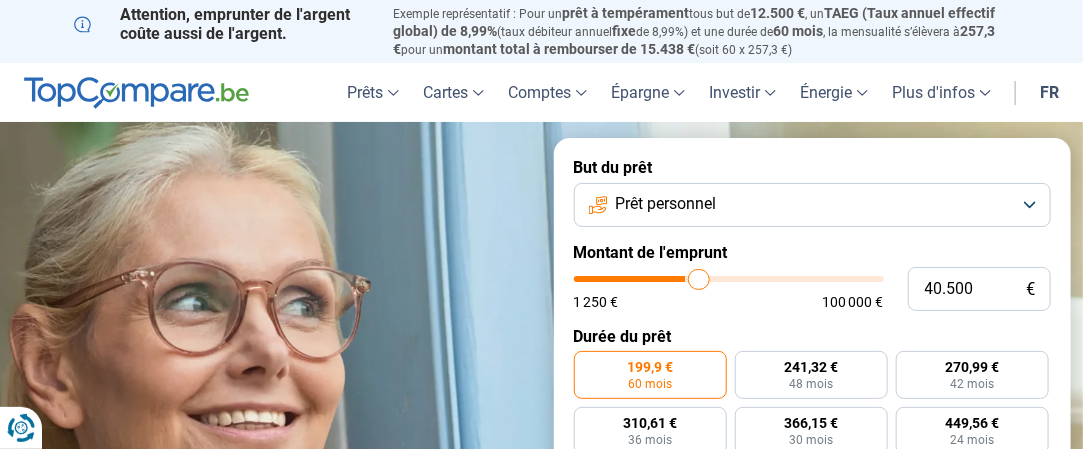 type on "42.000" 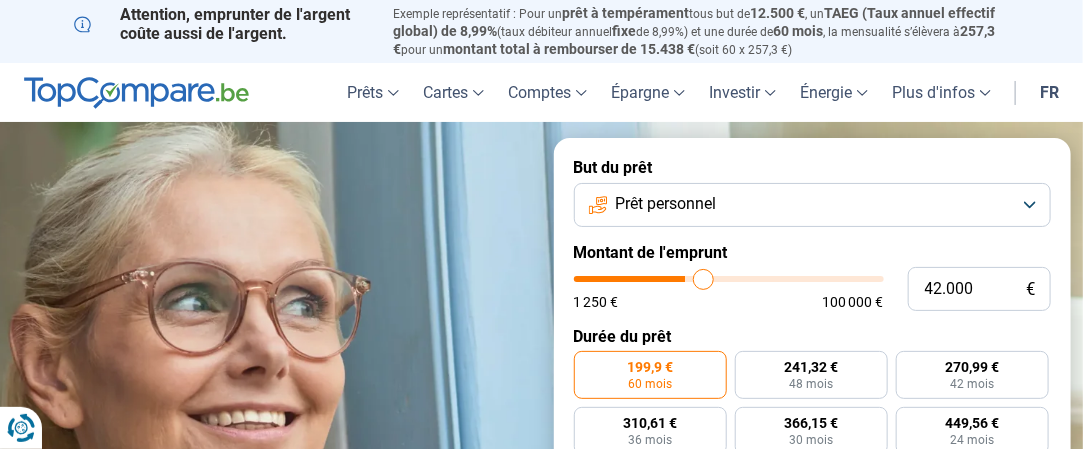 type on "42.250" 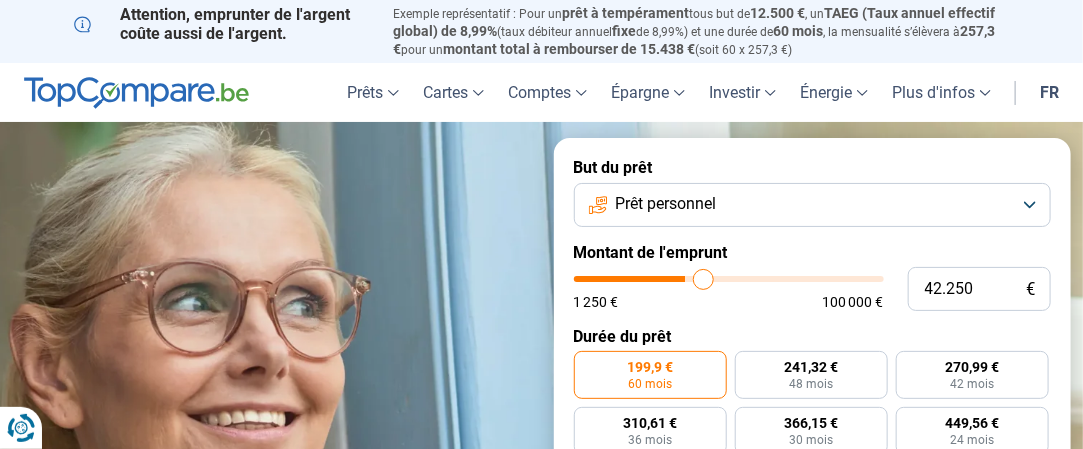 type on "42250" 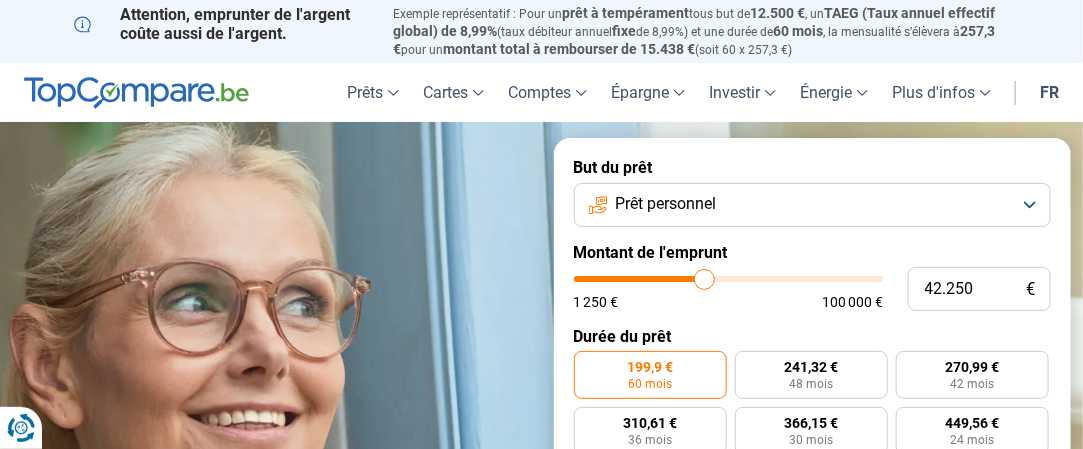 type on "42.500" 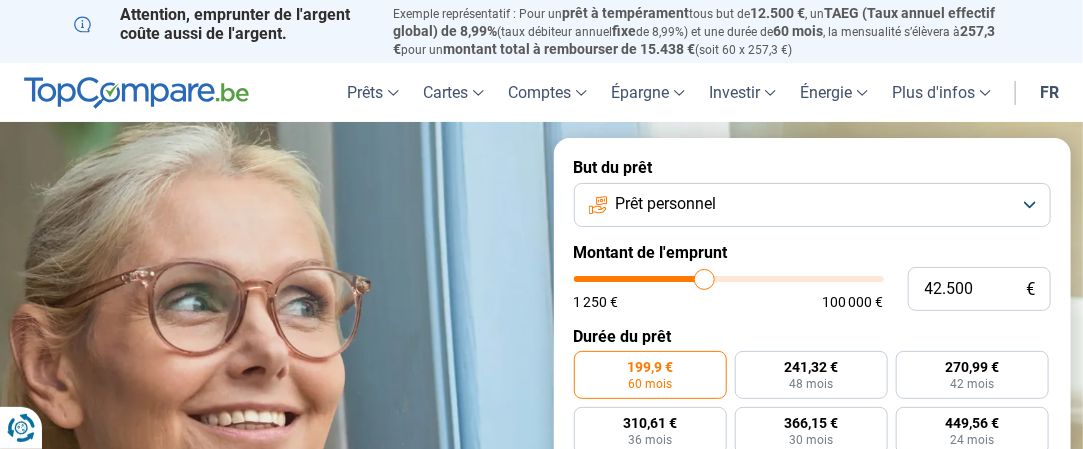 type on "42.750" 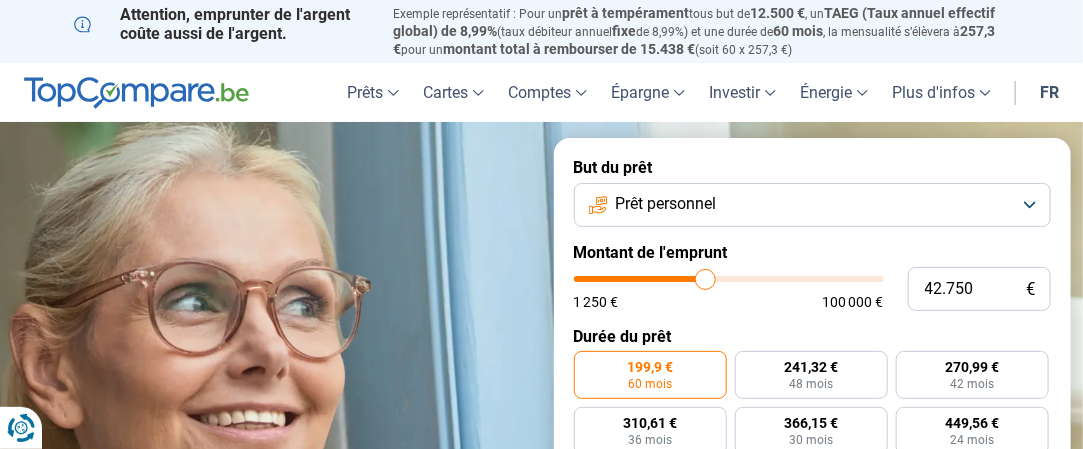 type on "43.000" 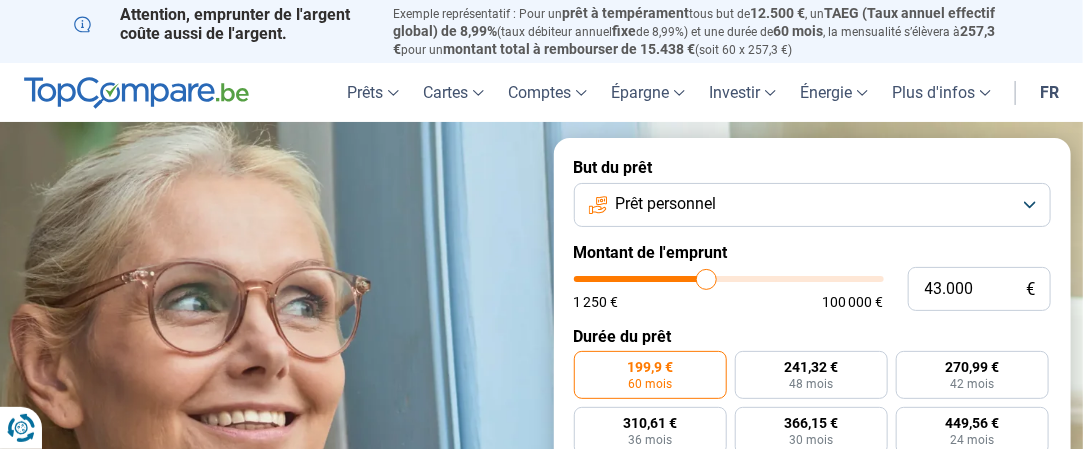 type on "43.250" 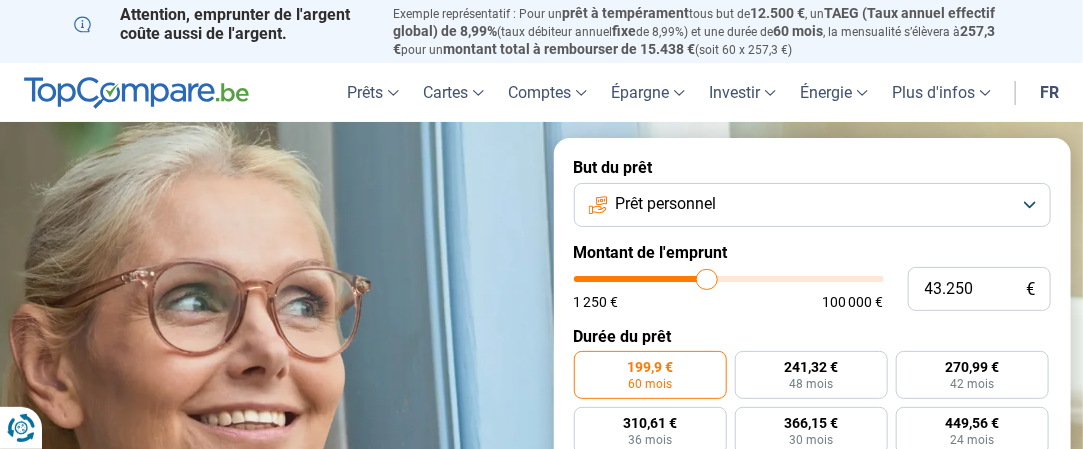 type on "43.500" 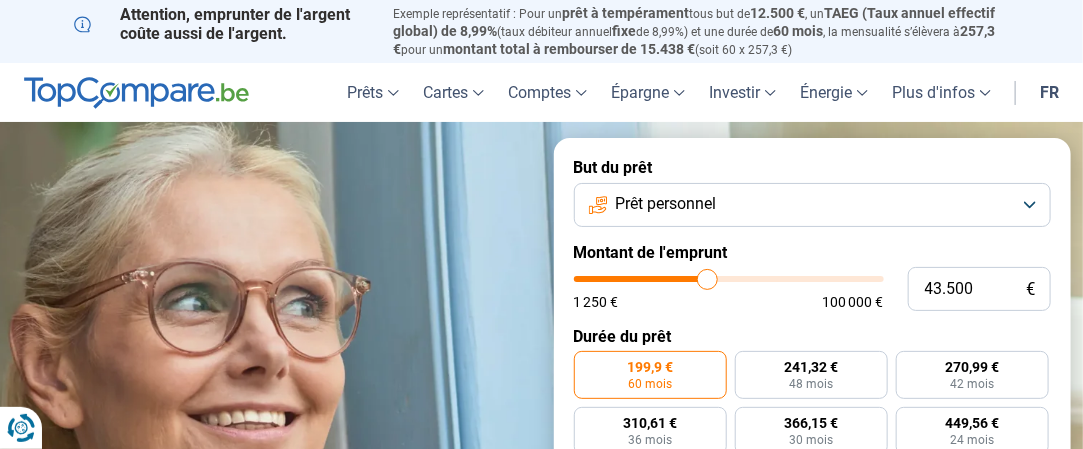 type on "43.750" 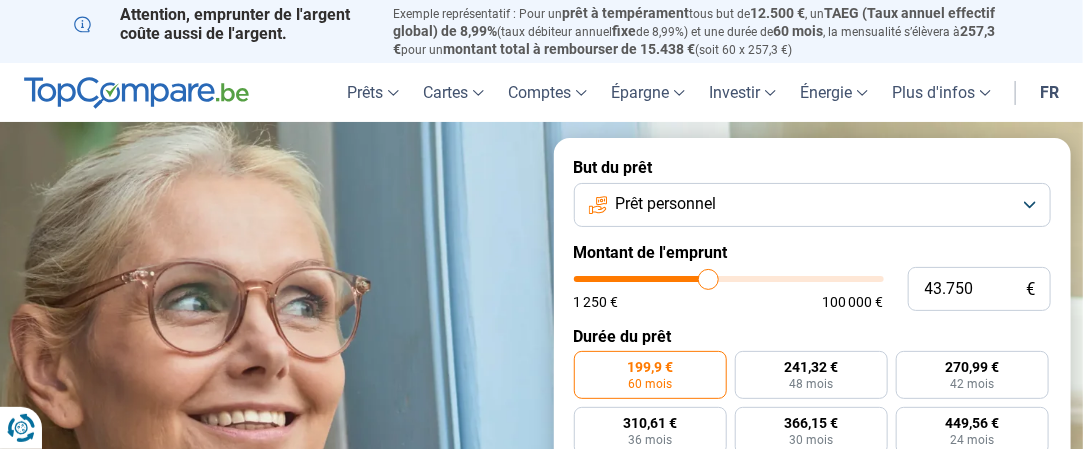 type on "44.750" 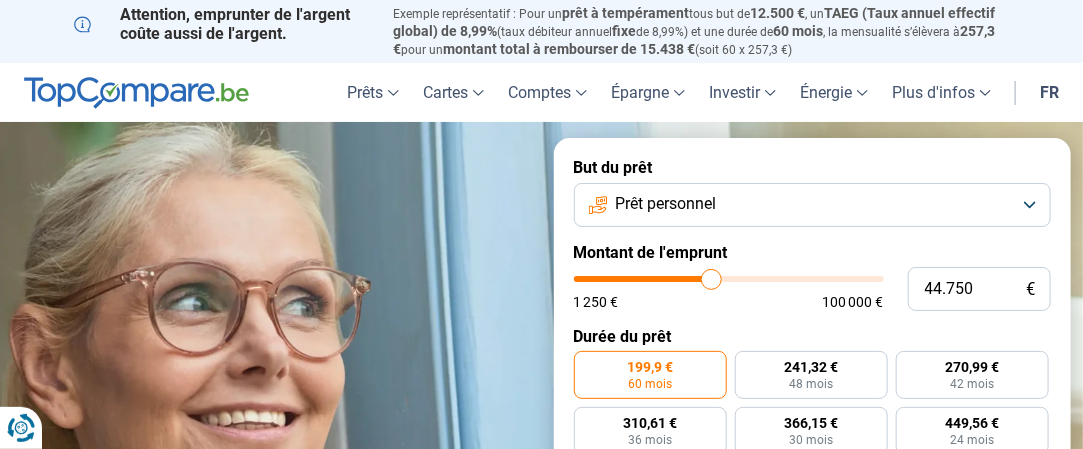 type on "45.500" 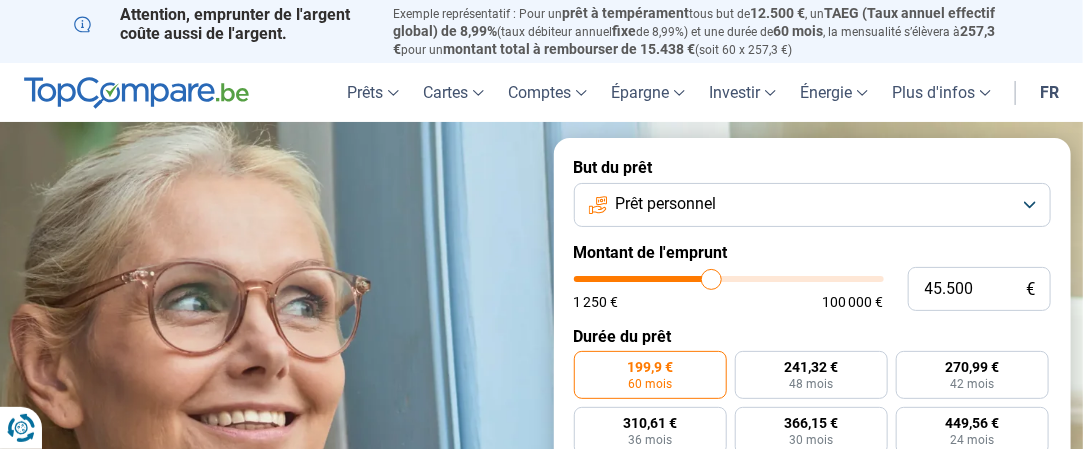 type on "45500" 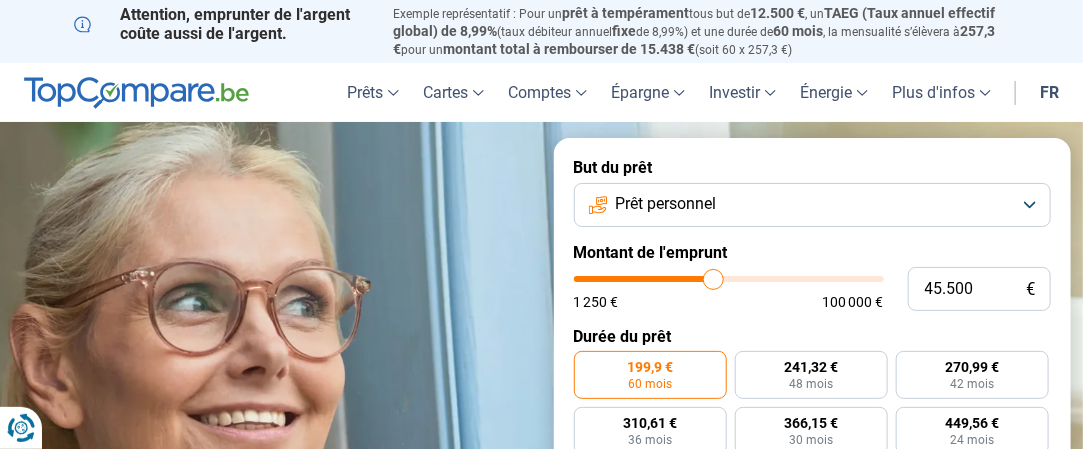 type on "46.250" 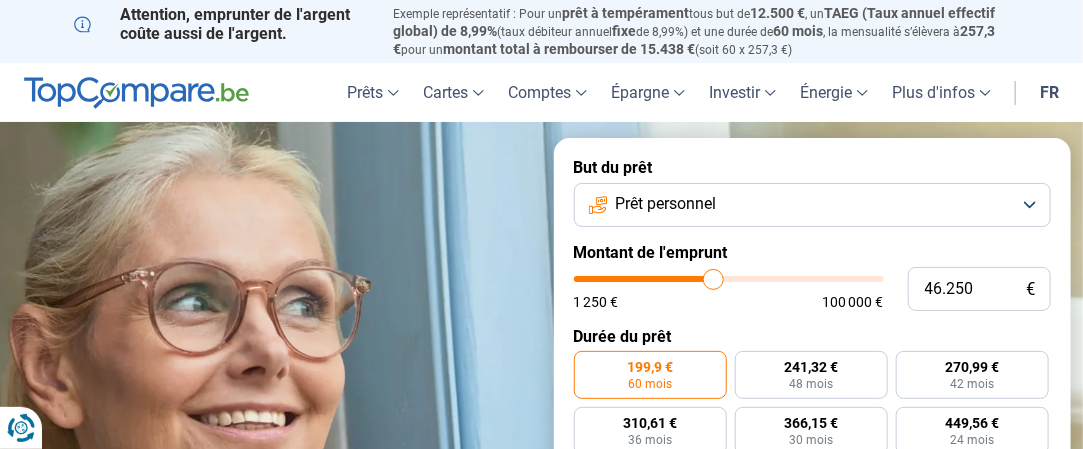 type on "46250" 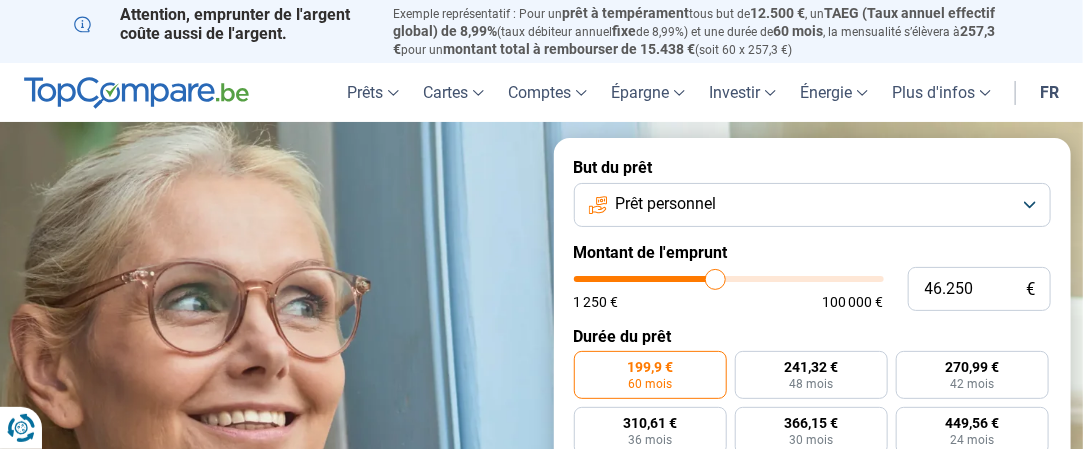 type on "46.500" 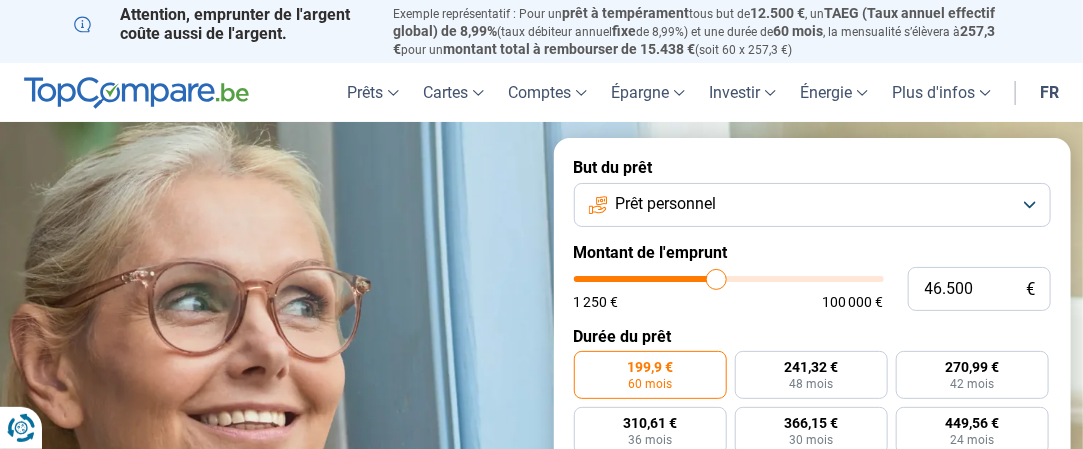 type on "46.250" 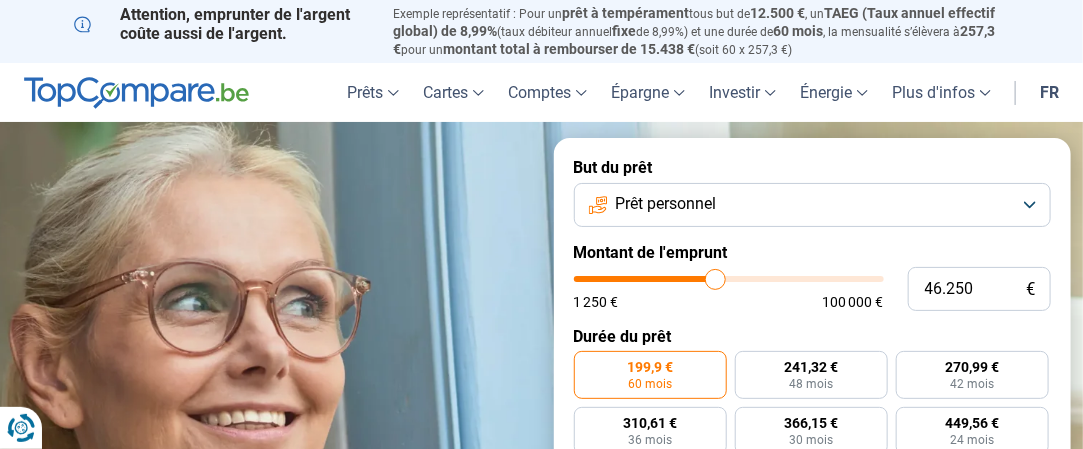 type on "46.000" 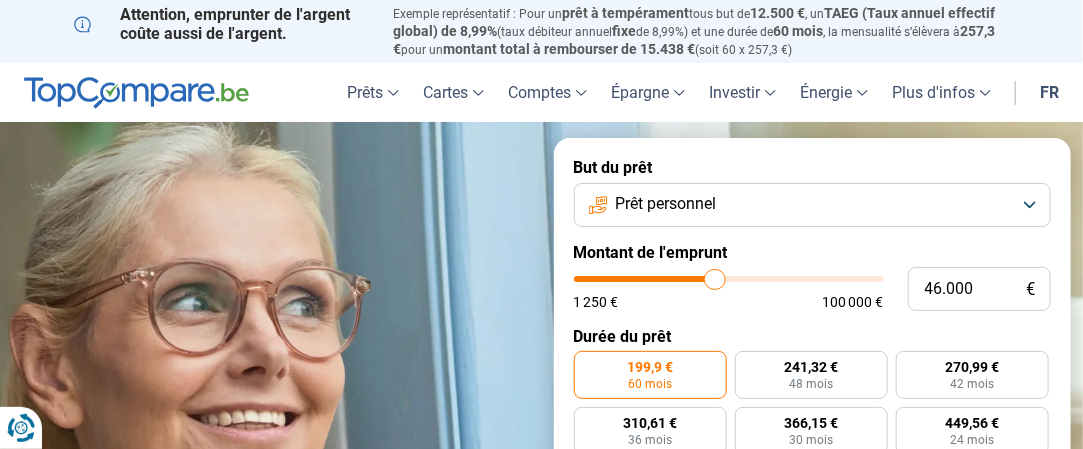 type on "45.500" 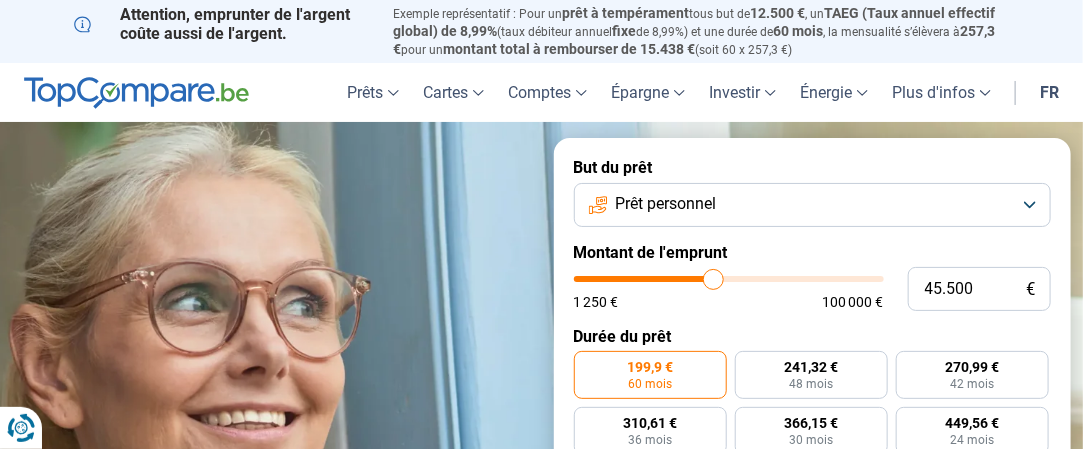 drag, startPoint x: 0, startPoint y: 0, endPoint x: 712, endPoint y: 287, distance: 767.66724 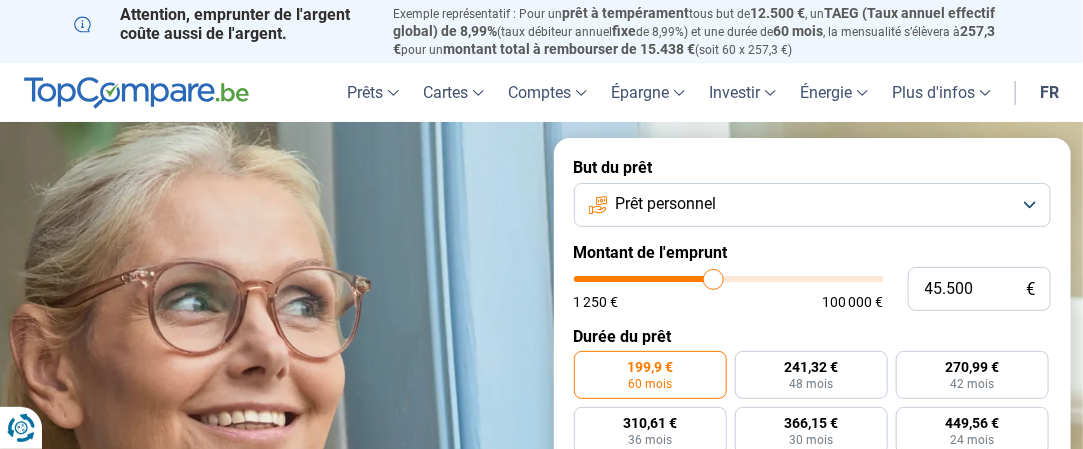type on "45250" 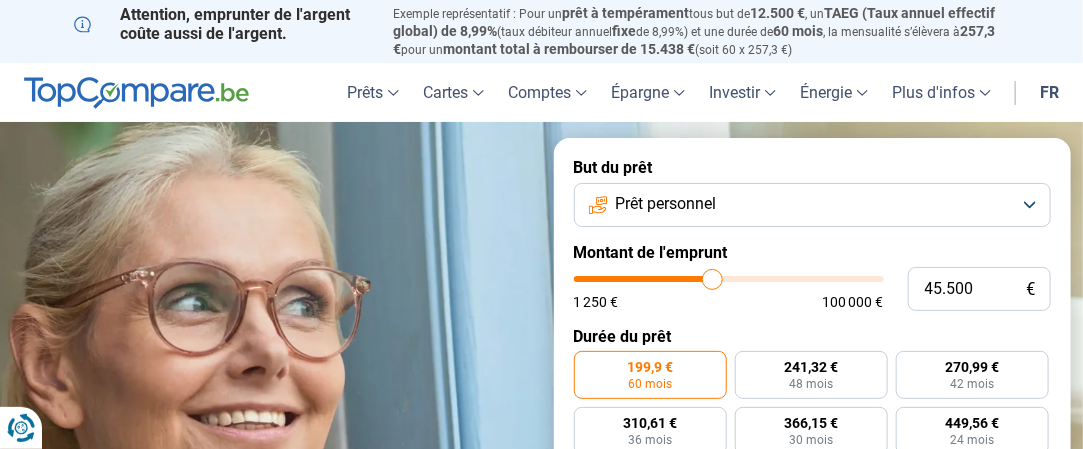 click at bounding box center (729, 279) 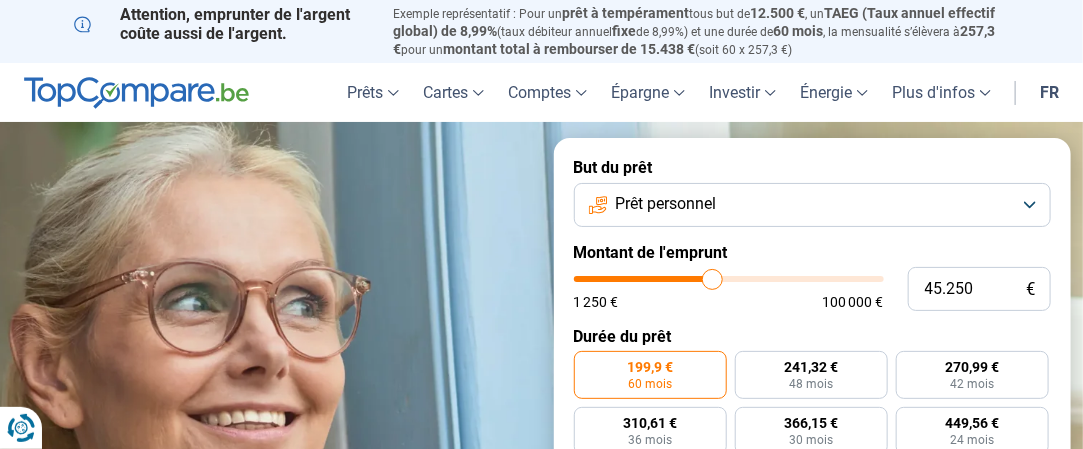 radio on "false" 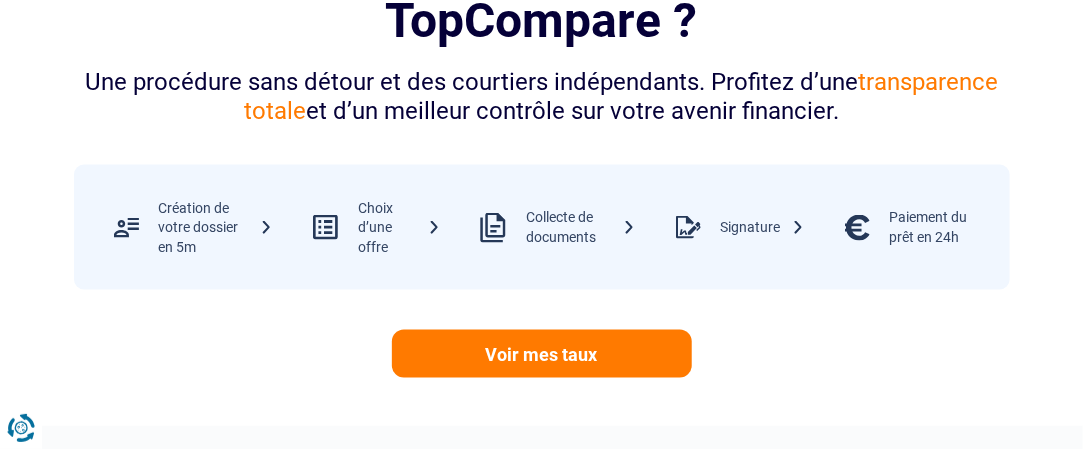 scroll, scrollTop: 900, scrollLeft: 0, axis: vertical 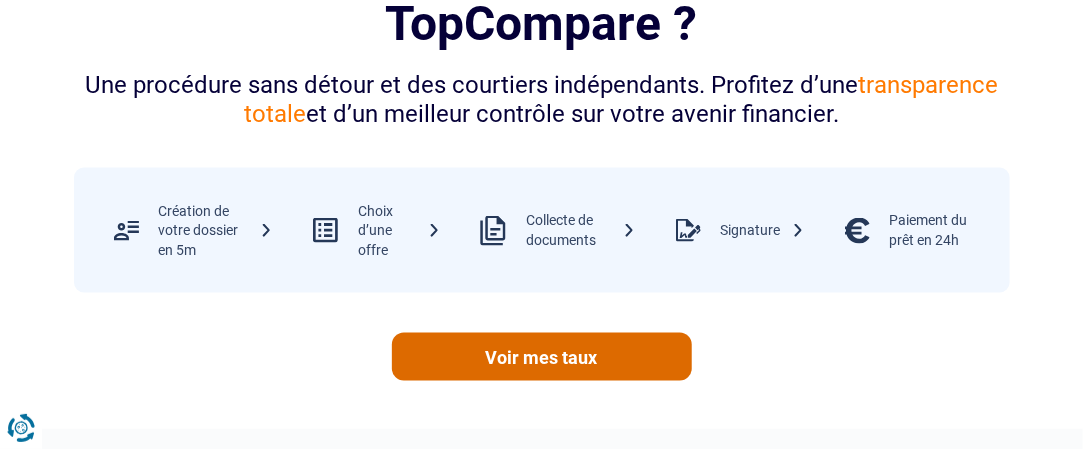 click on "Voir mes taux" at bounding box center [542, 357] 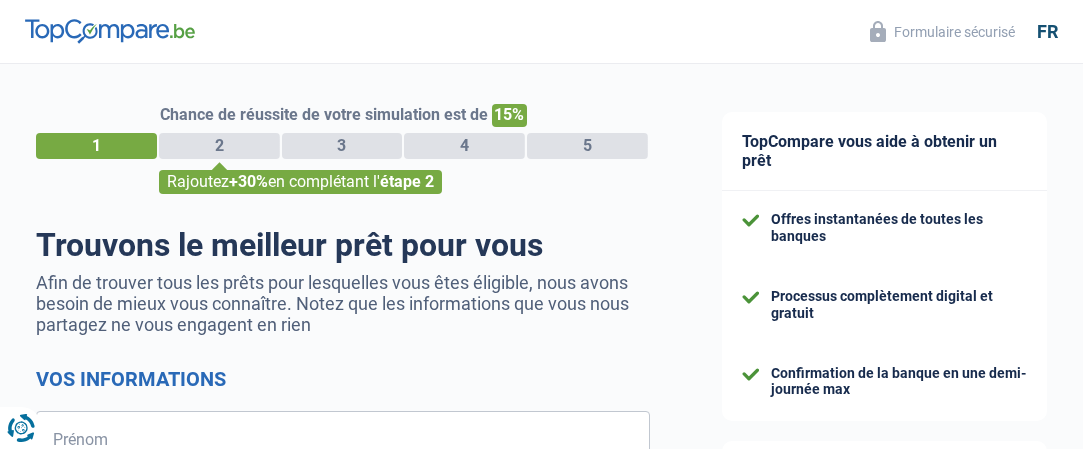 select on "32" 